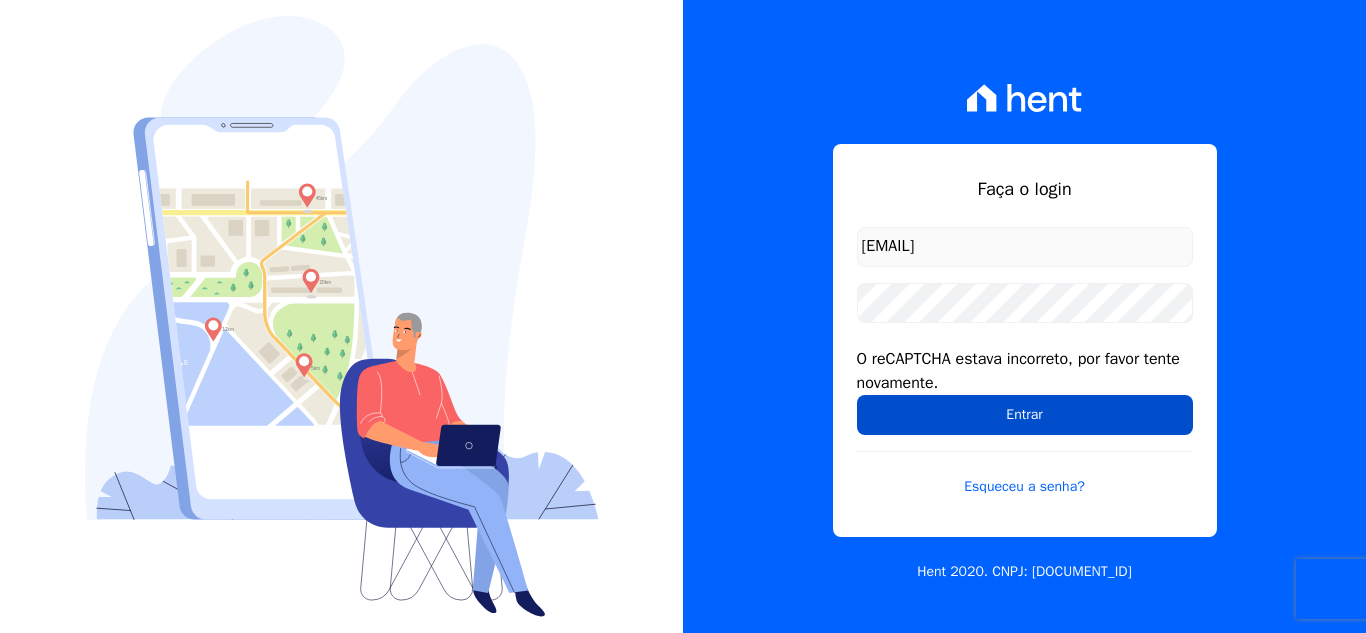 scroll, scrollTop: 0, scrollLeft: 0, axis: both 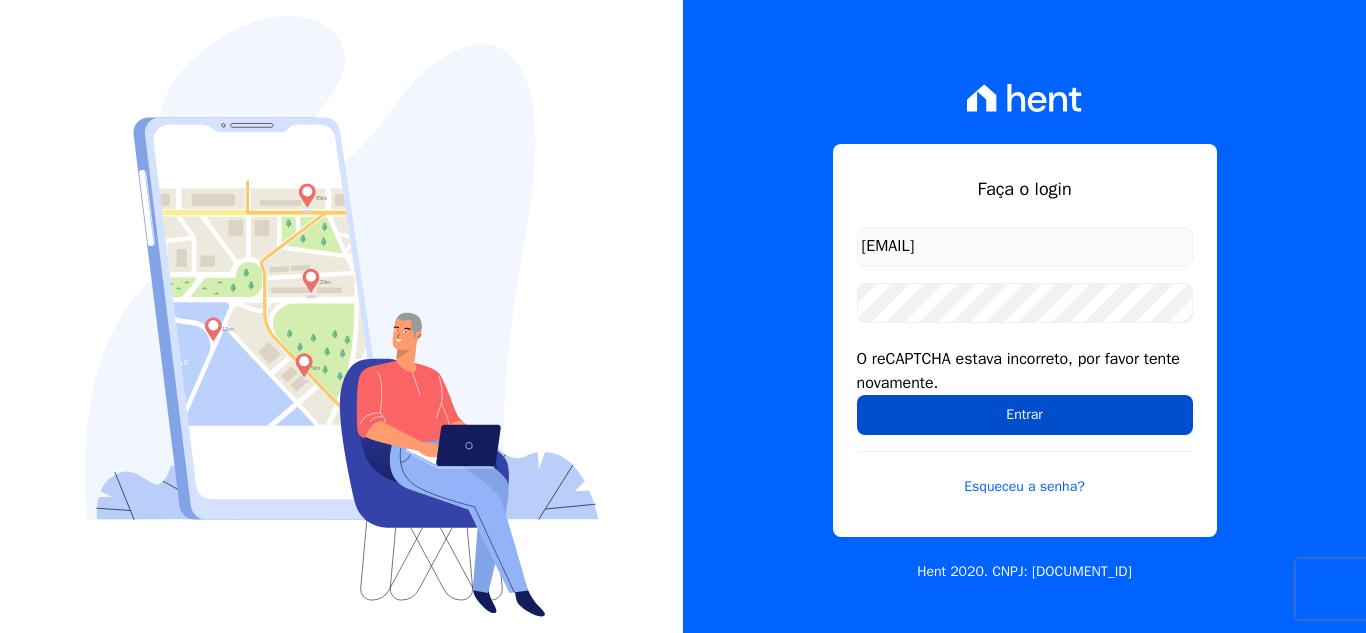 click on "Entrar" at bounding box center (1025, 415) 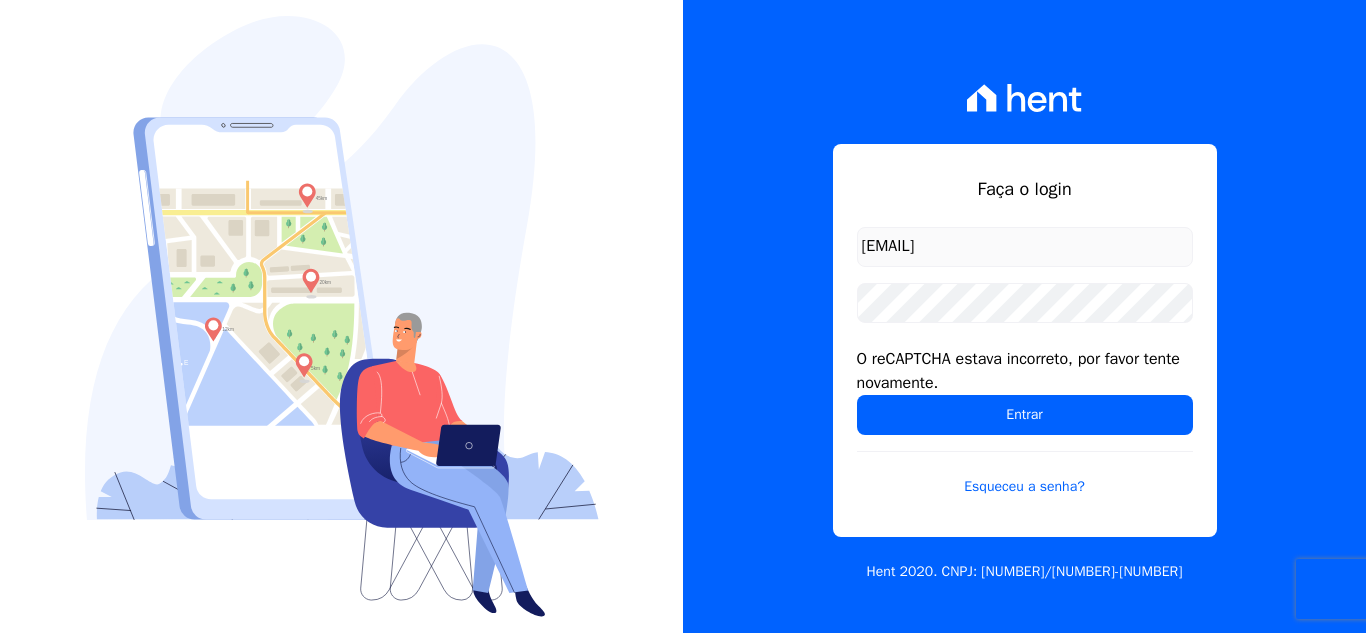 scroll, scrollTop: 0, scrollLeft: 0, axis: both 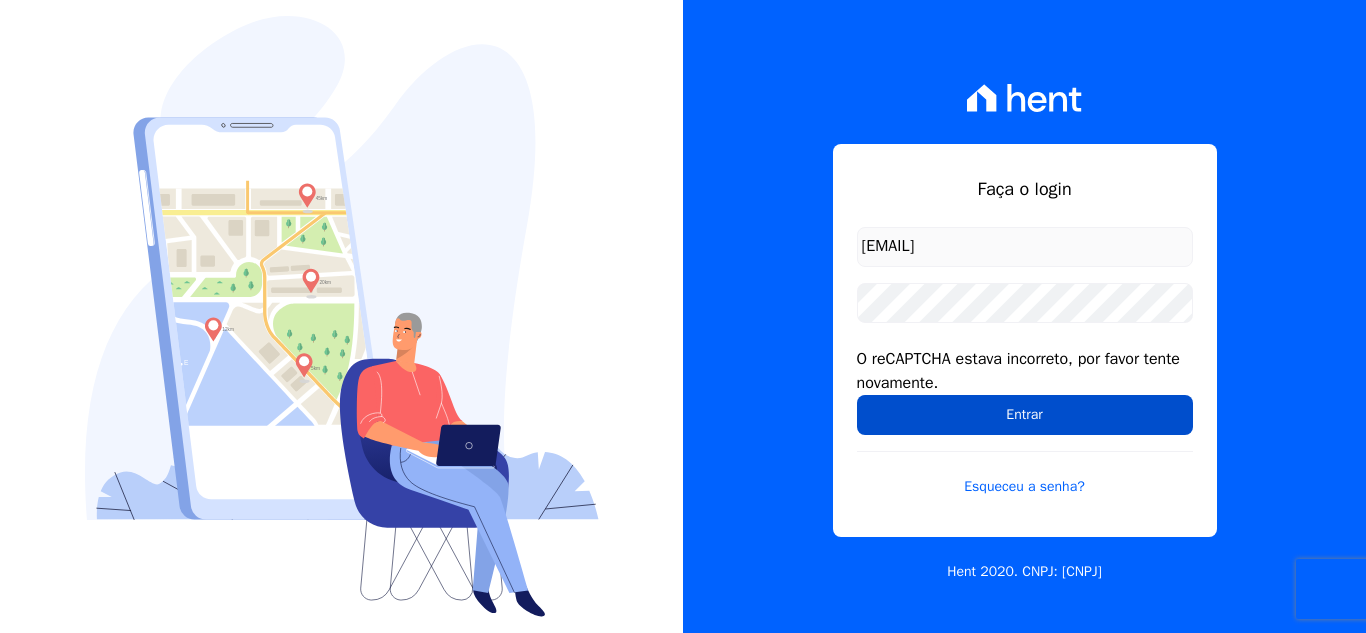 click on "Entrar" at bounding box center [1025, 415] 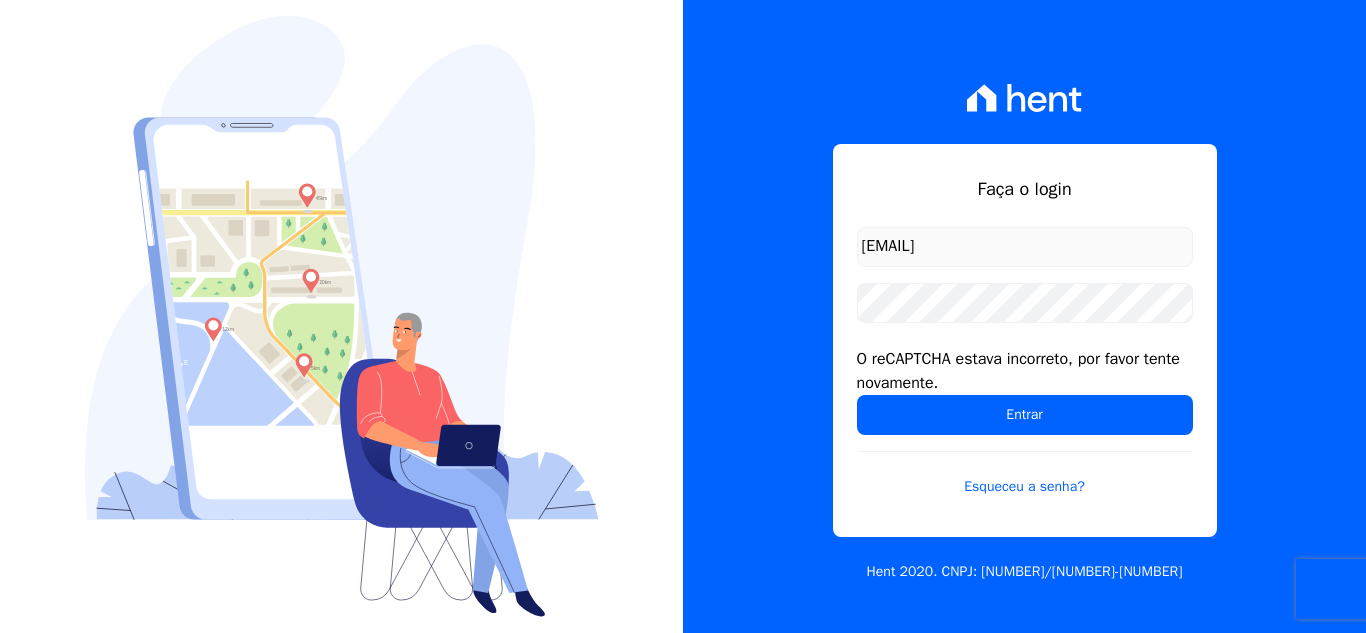 scroll, scrollTop: 0, scrollLeft: 0, axis: both 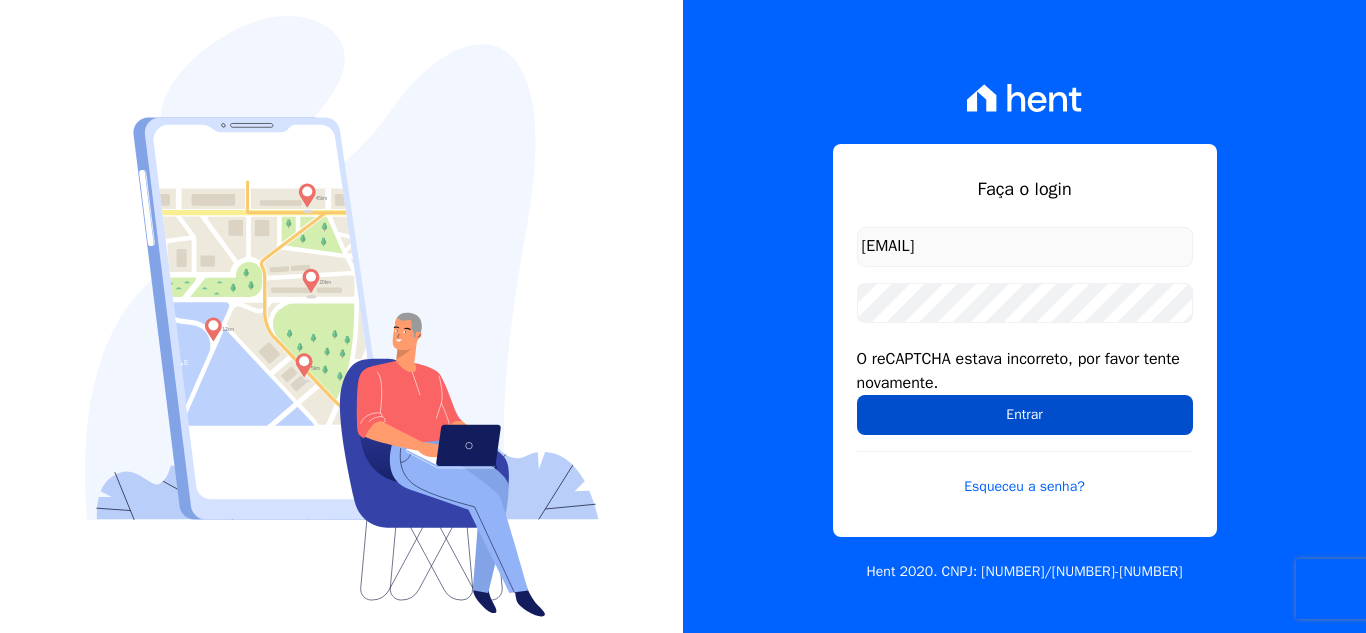 click on "Entrar" at bounding box center (1025, 415) 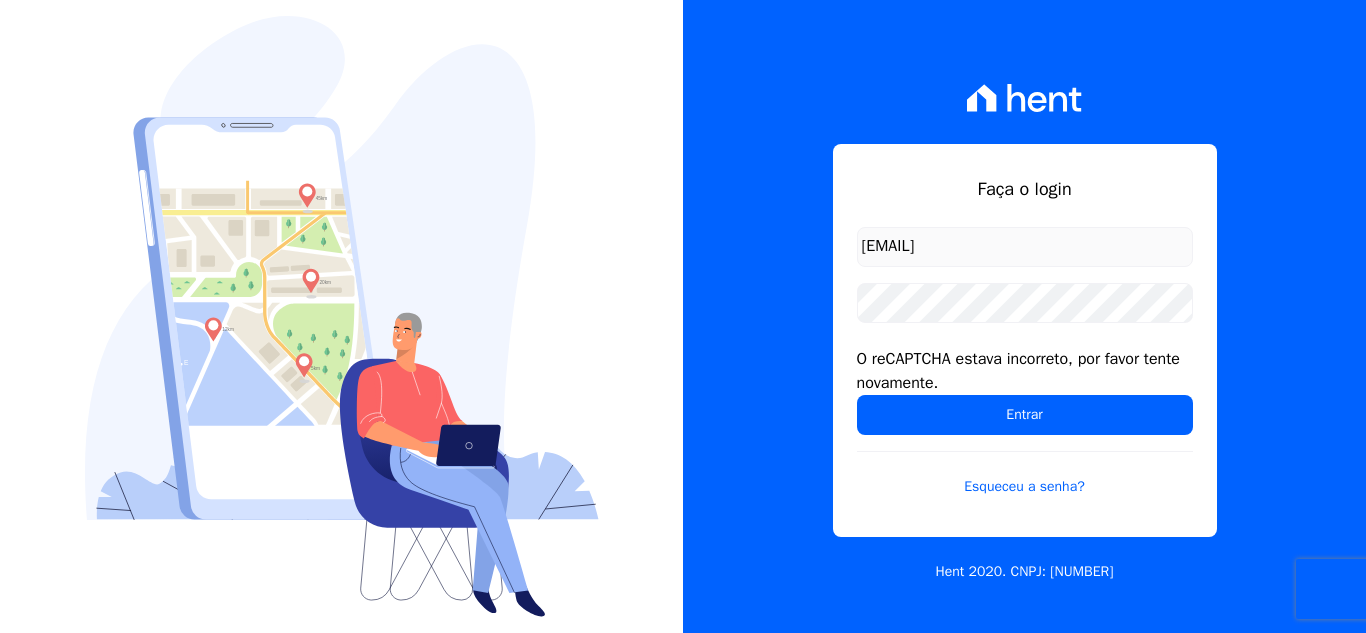scroll, scrollTop: 0, scrollLeft: 0, axis: both 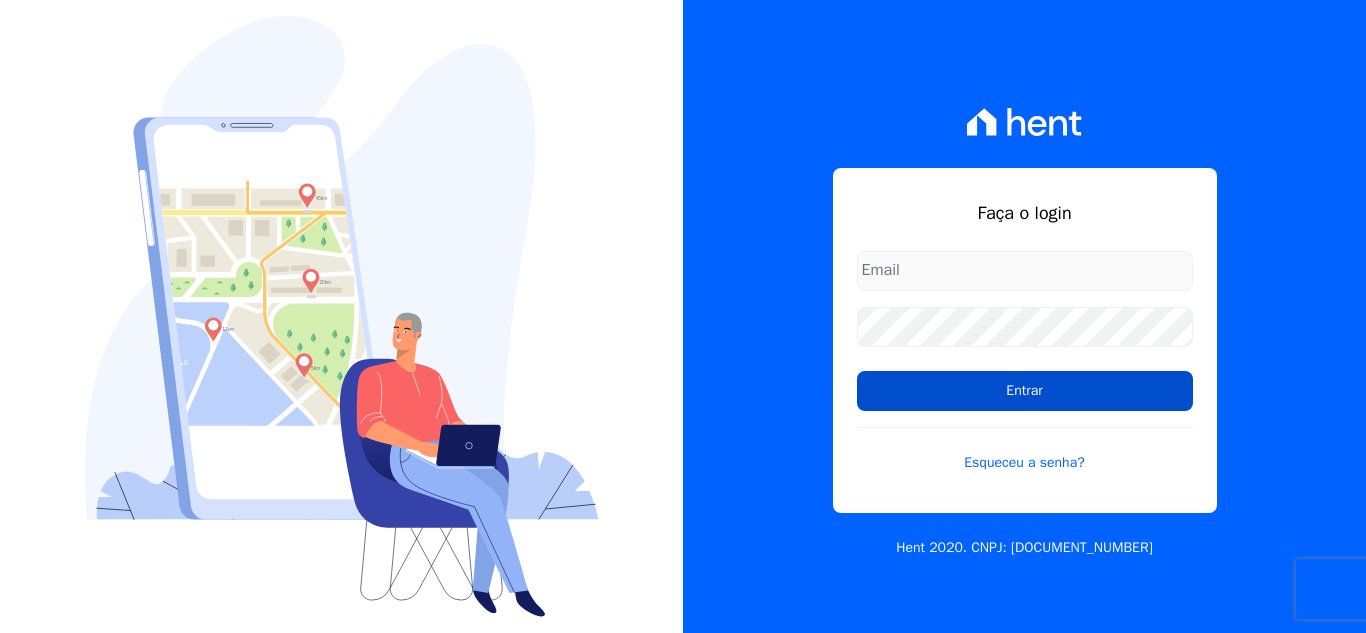 type on "[EMAIL]" 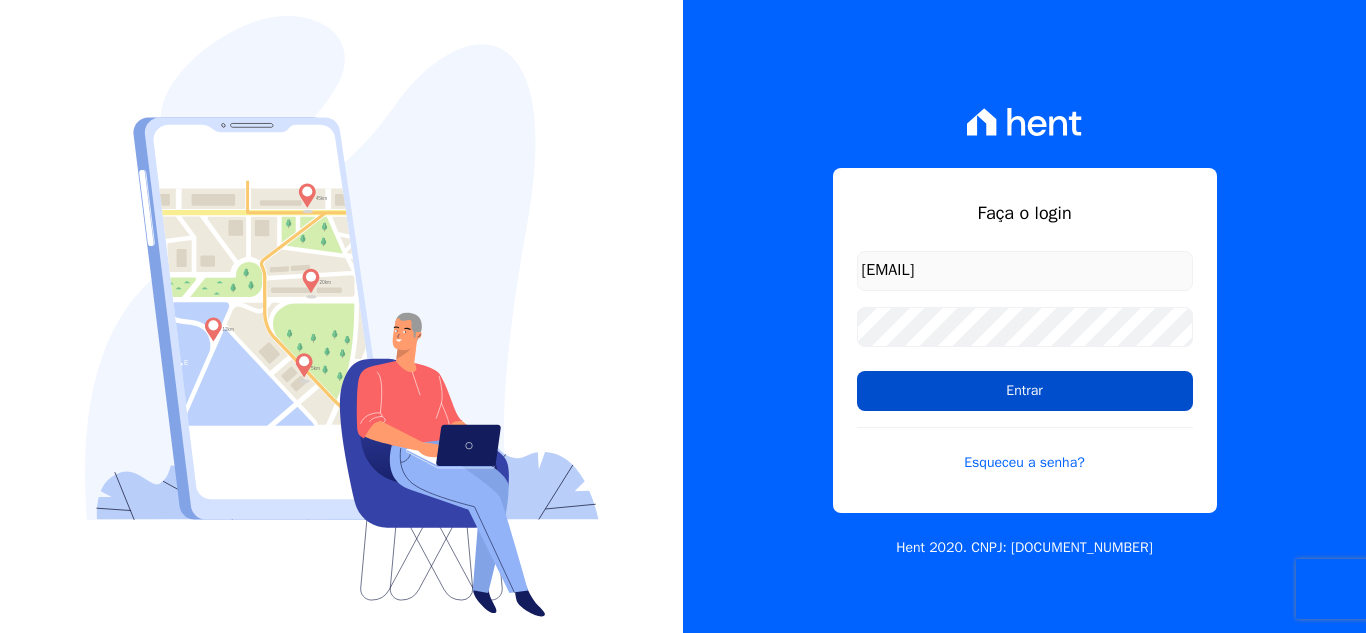click on "Entrar" at bounding box center (1025, 391) 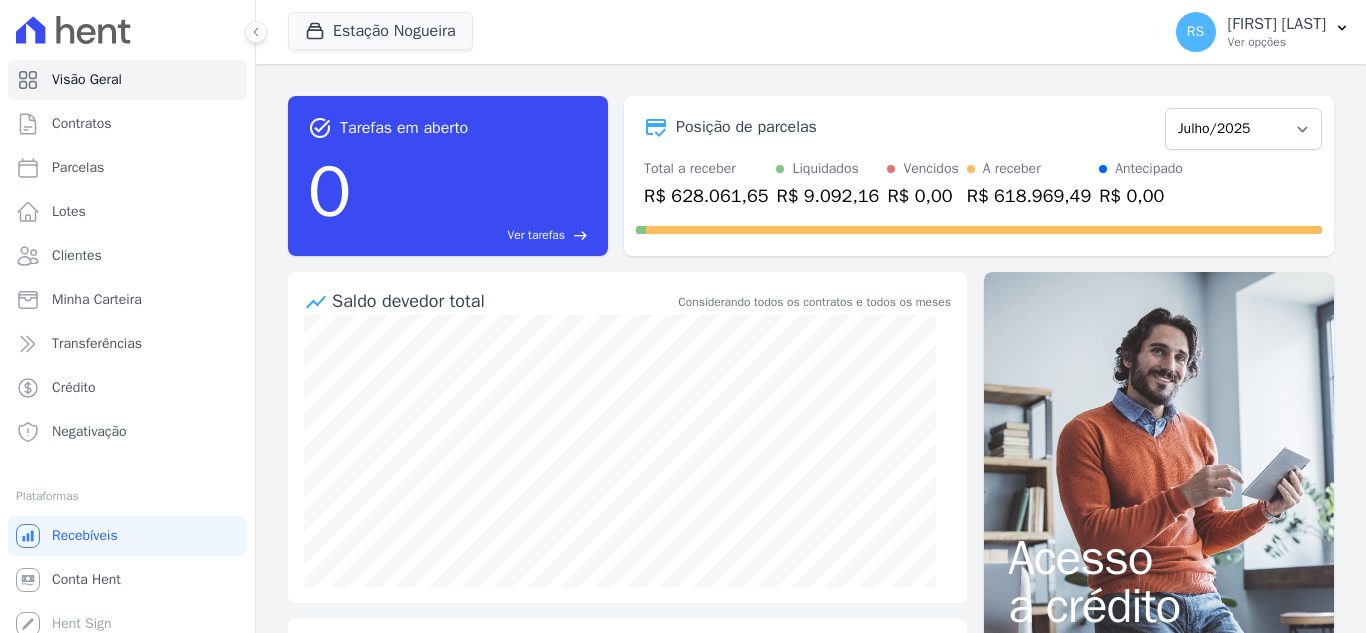 scroll, scrollTop: 0, scrollLeft: 0, axis: both 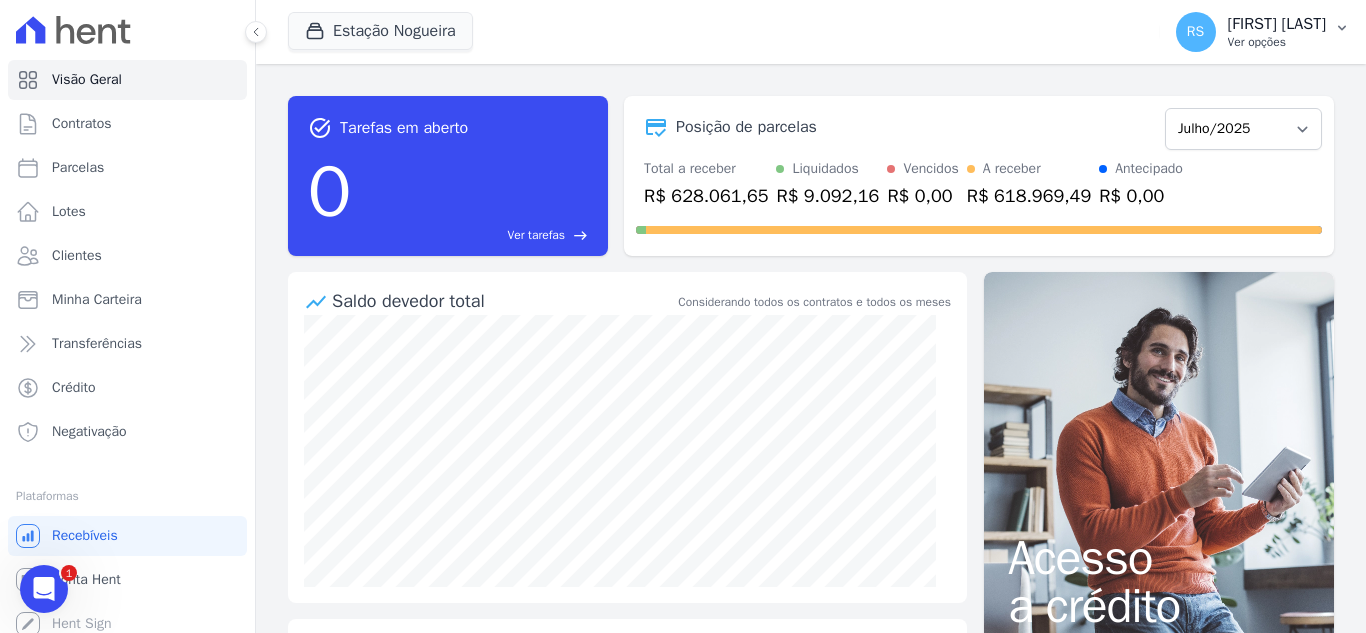 click on "[FIRST] [LAST]" at bounding box center [1277, 24] 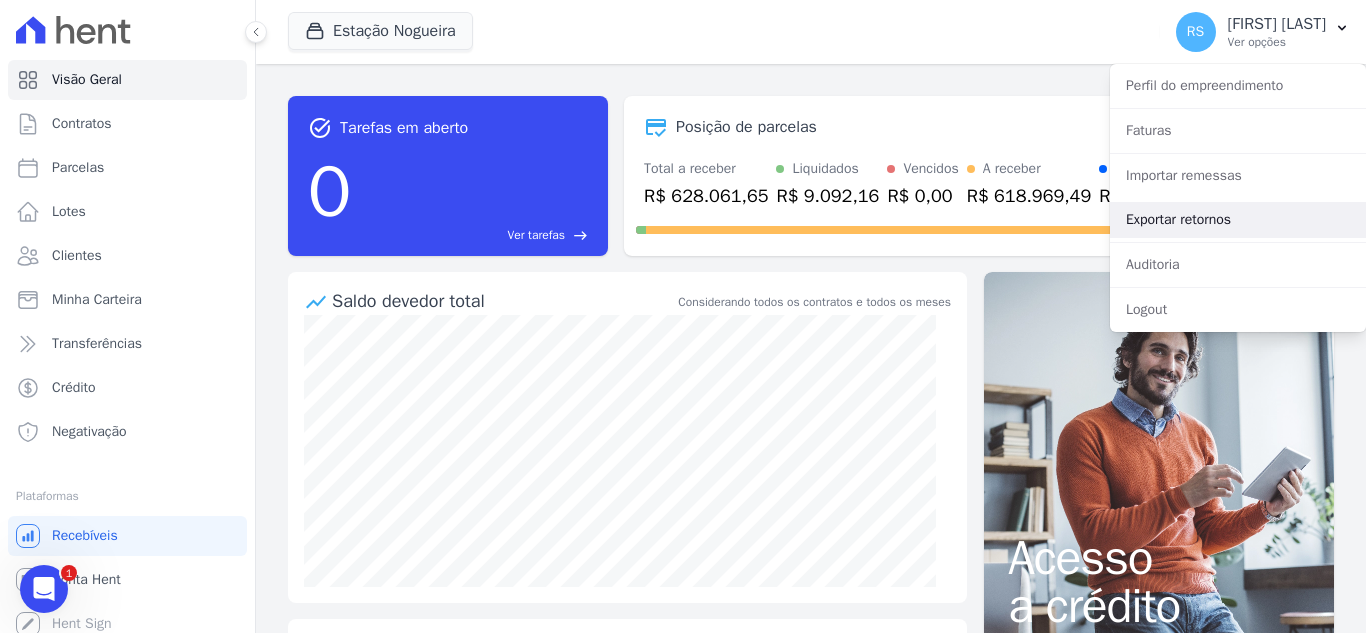 click on "Exportar retornos" at bounding box center (1238, 220) 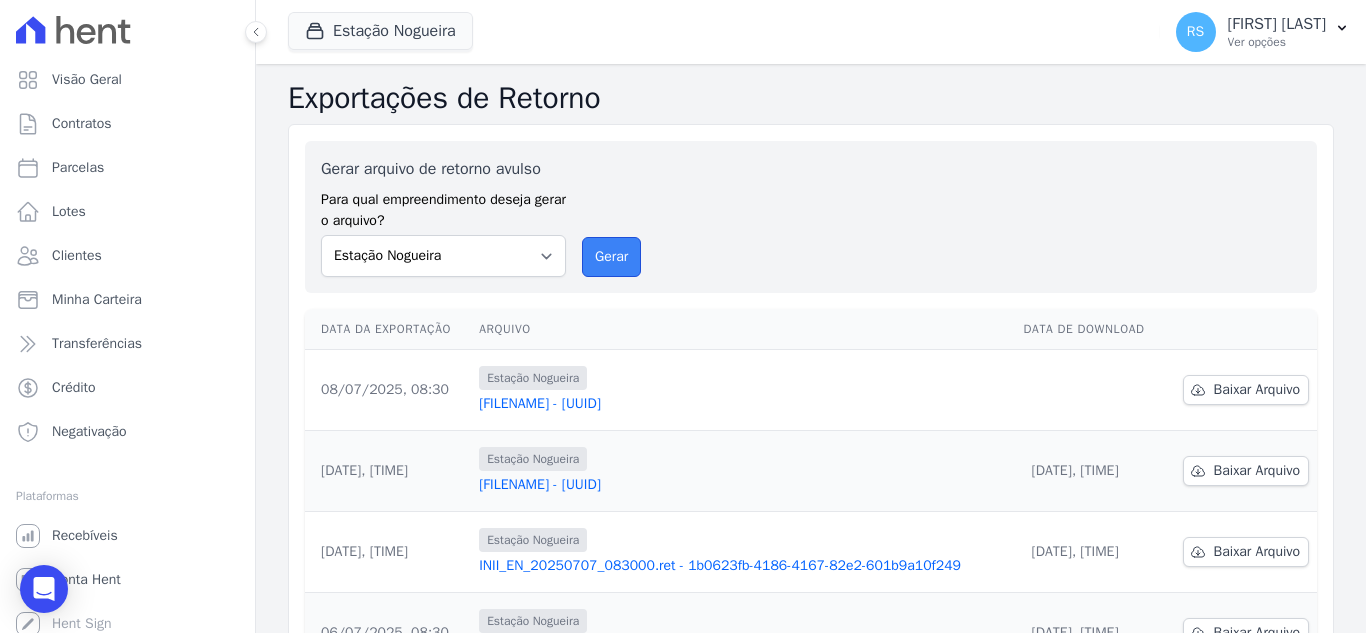 click on "Gerar" at bounding box center (611, 257) 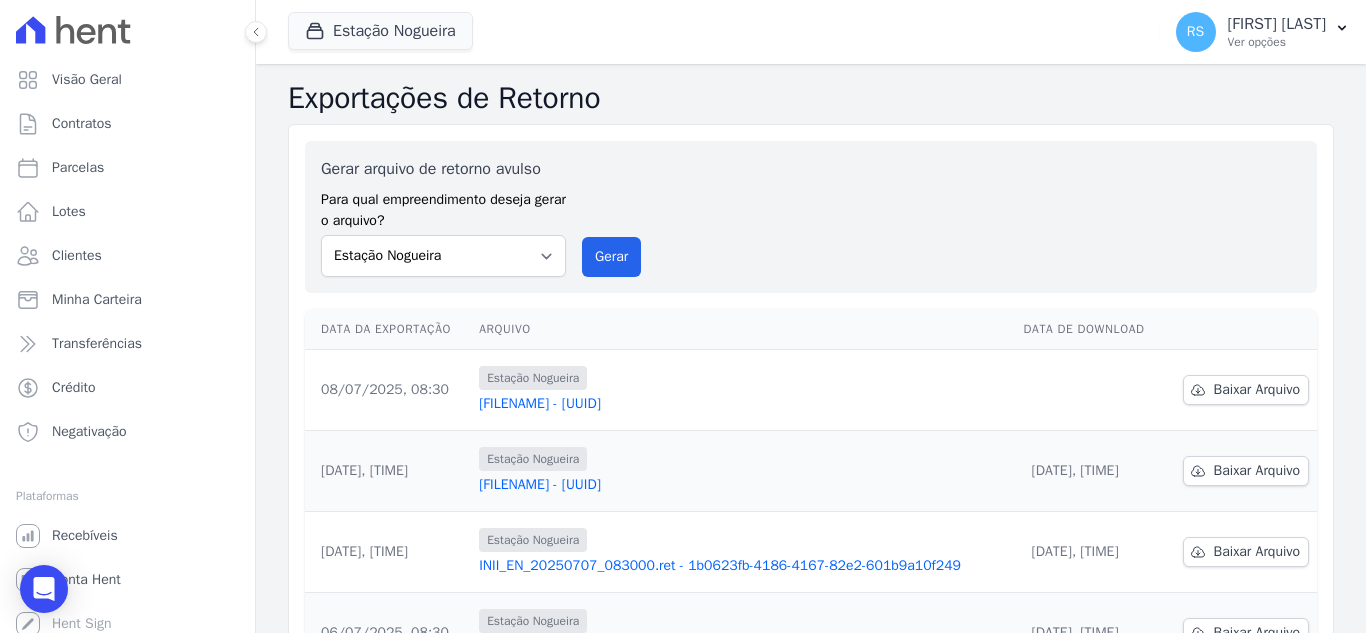 click on "Gerar arquivo de retorno avulso
Para qual empreendimento deseja gerar o arquivo?
Estação Nogueira
Estação Nogueira 3
Gerar" at bounding box center (811, 217) 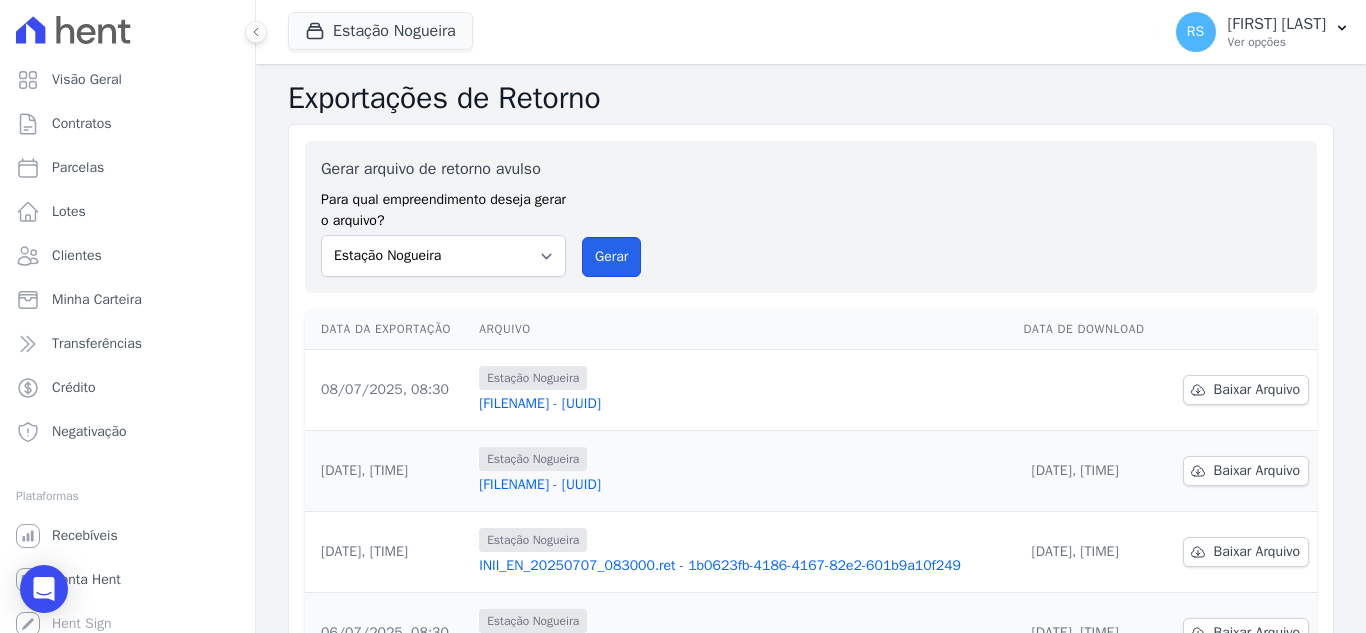 drag, startPoint x: 634, startPoint y: 257, endPoint x: 750, endPoint y: 186, distance: 136.00368 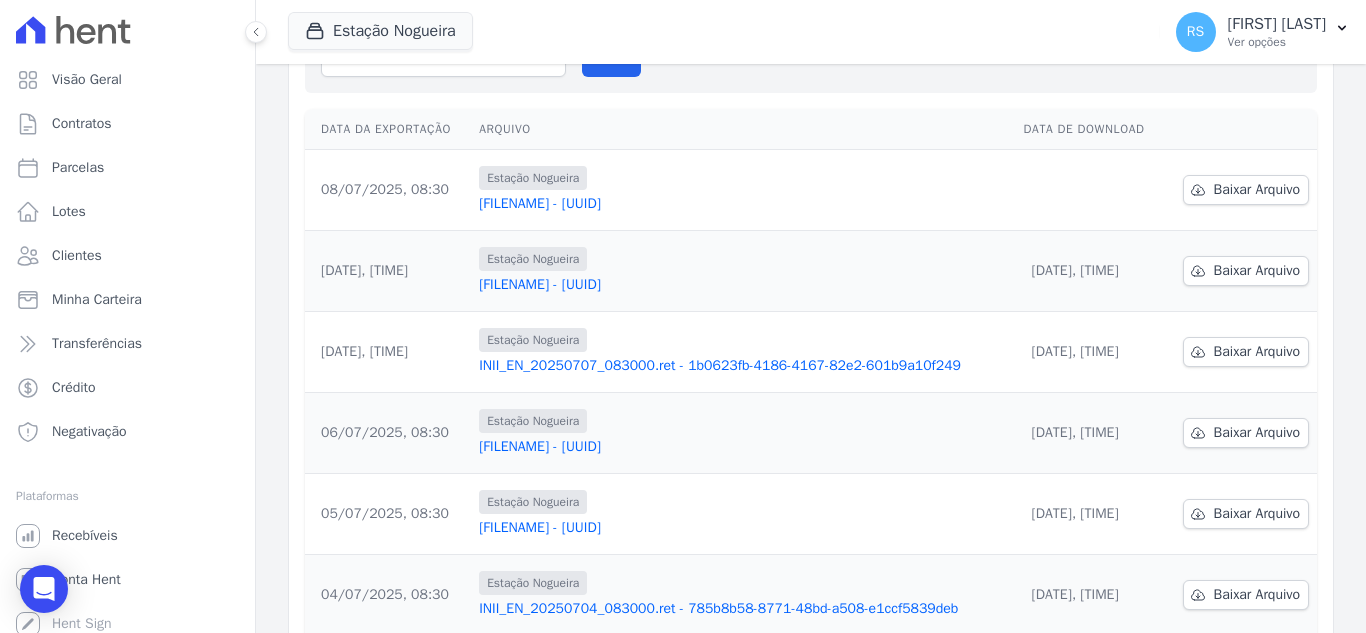 scroll, scrollTop: 132, scrollLeft: 0, axis: vertical 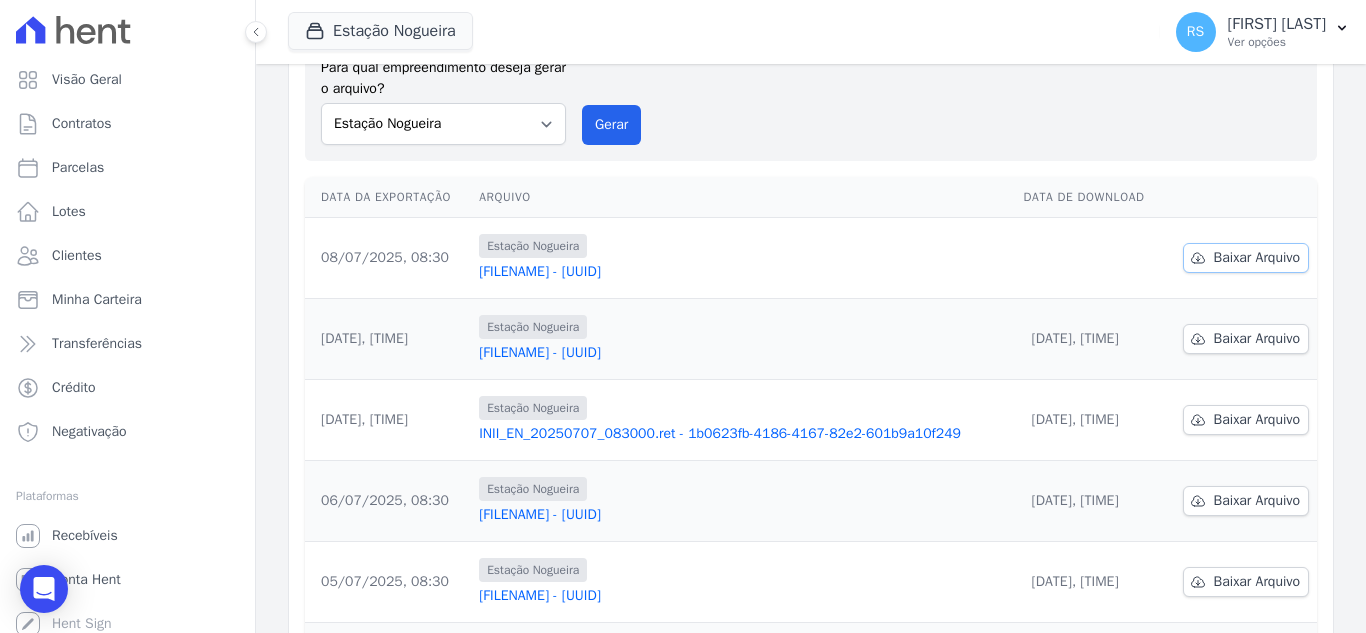 click on "Baixar Arquivo" at bounding box center (1257, 258) 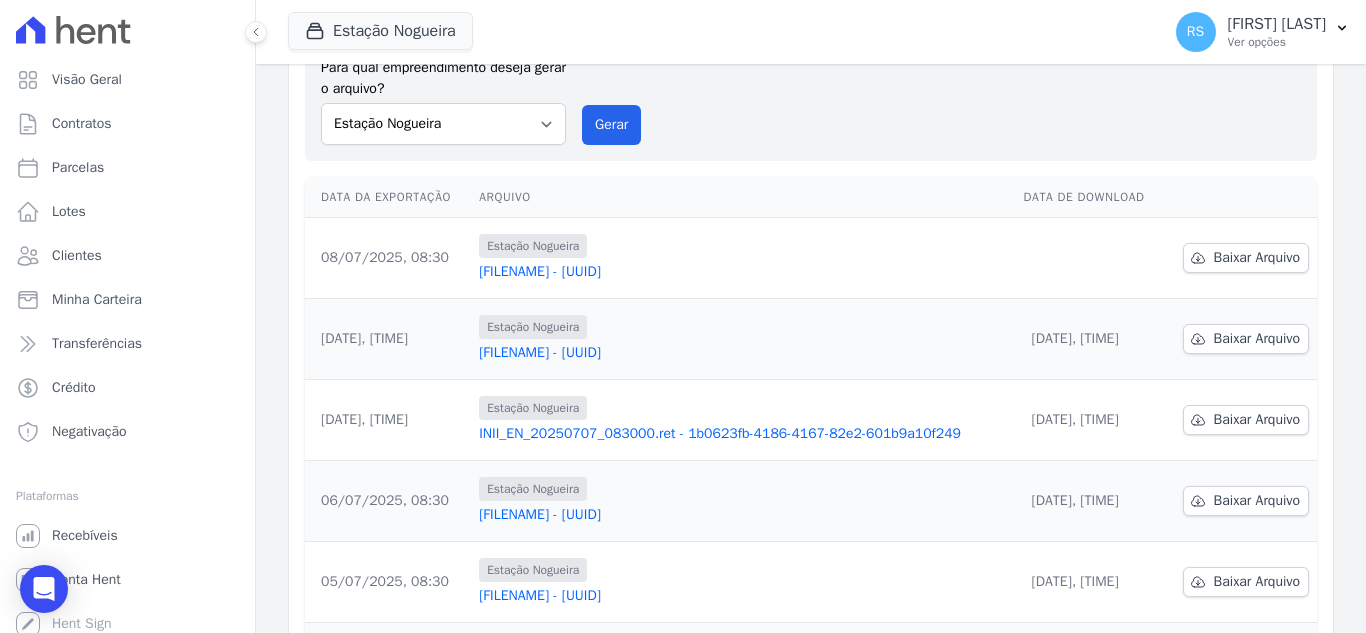 click on "Gerar arquivo de retorno avulso
Para qual empreendimento deseja gerar o arquivo?
Estação Nogueira
Estação Nogueira 3
Gerar" at bounding box center (811, 85) 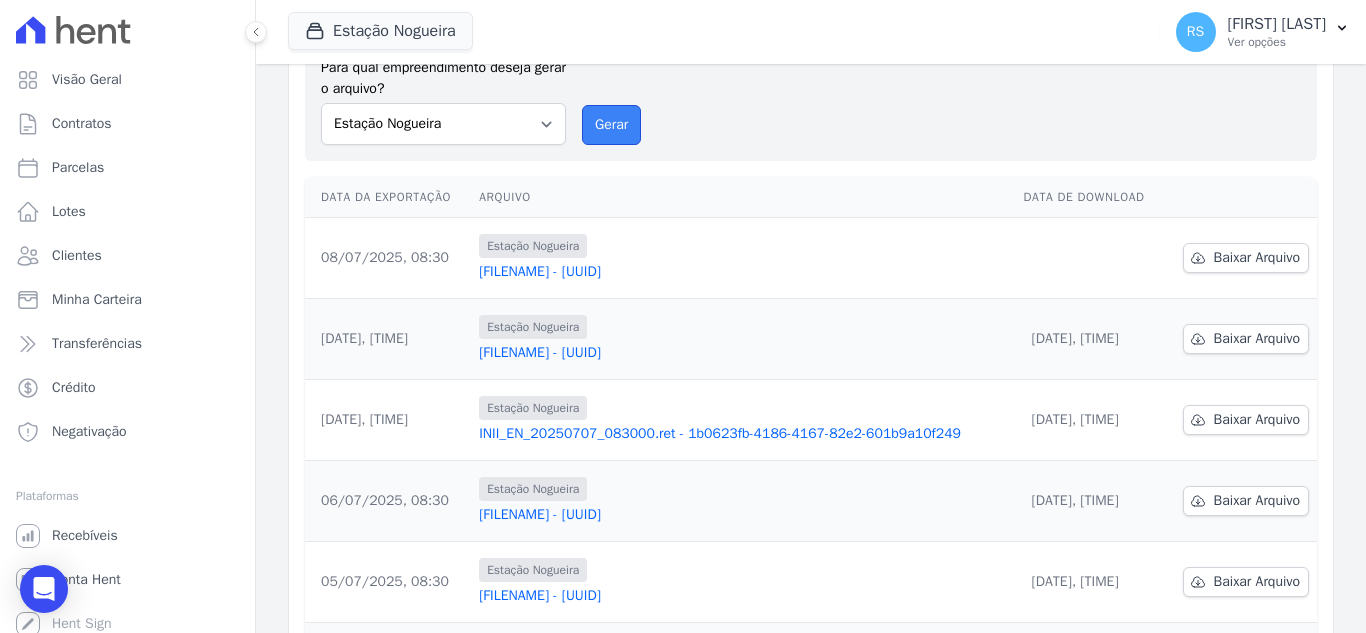 click on "Gerar" at bounding box center (611, 125) 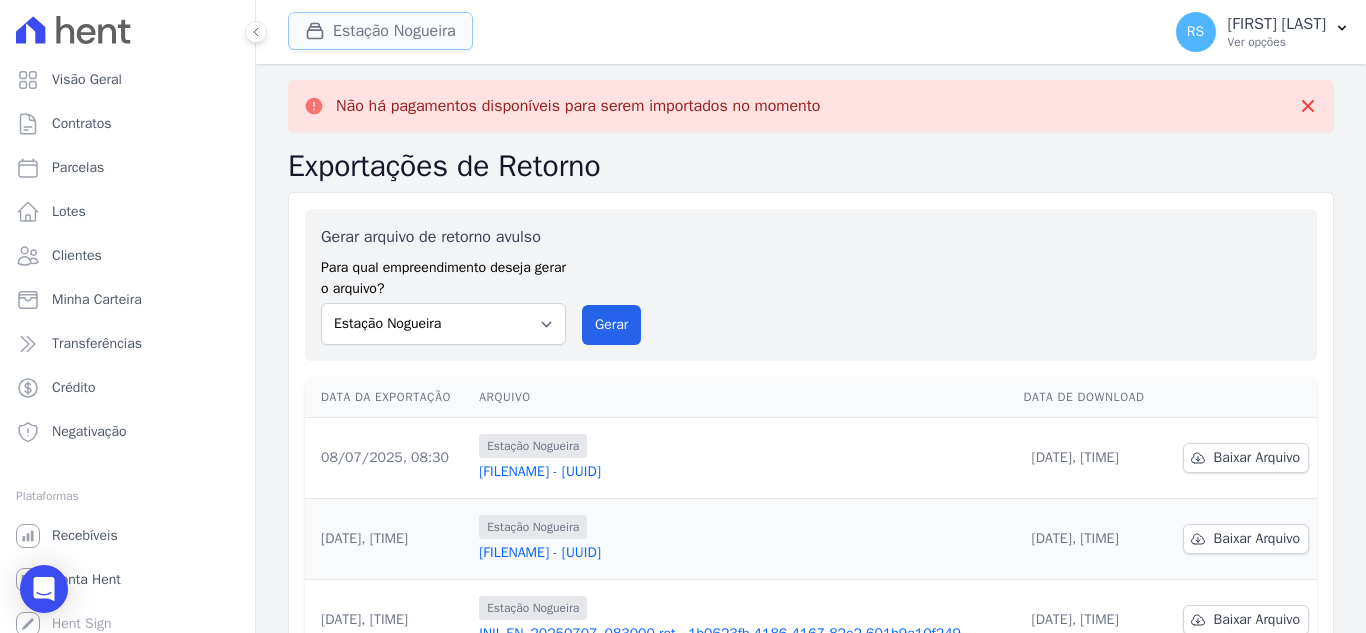 click on "Estação Nogueira" at bounding box center (380, 31) 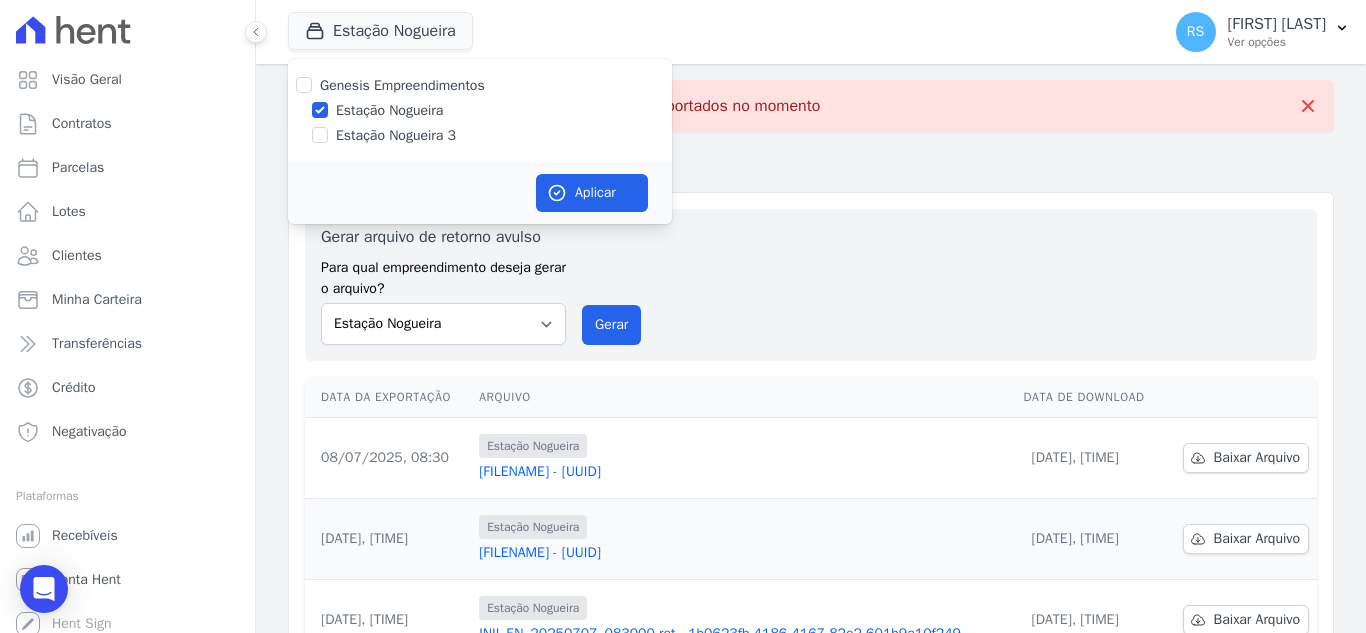click on "Estação Nogueira 3" at bounding box center [396, 135] 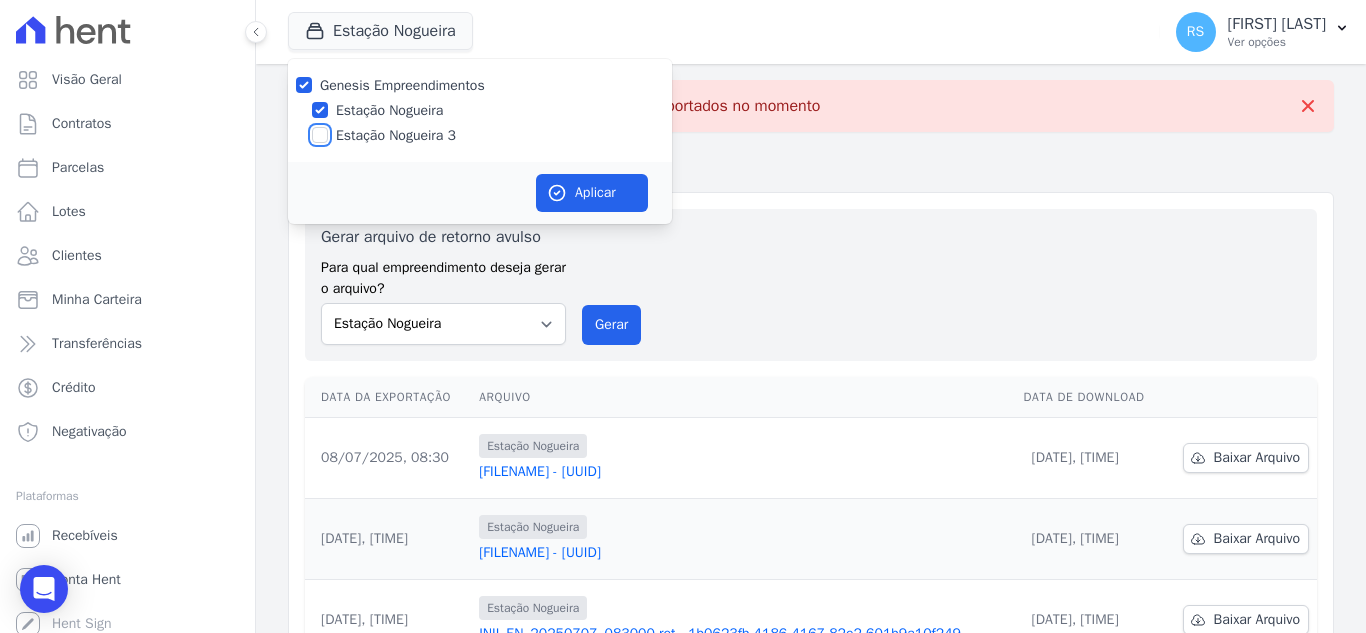 checkbox on "true" 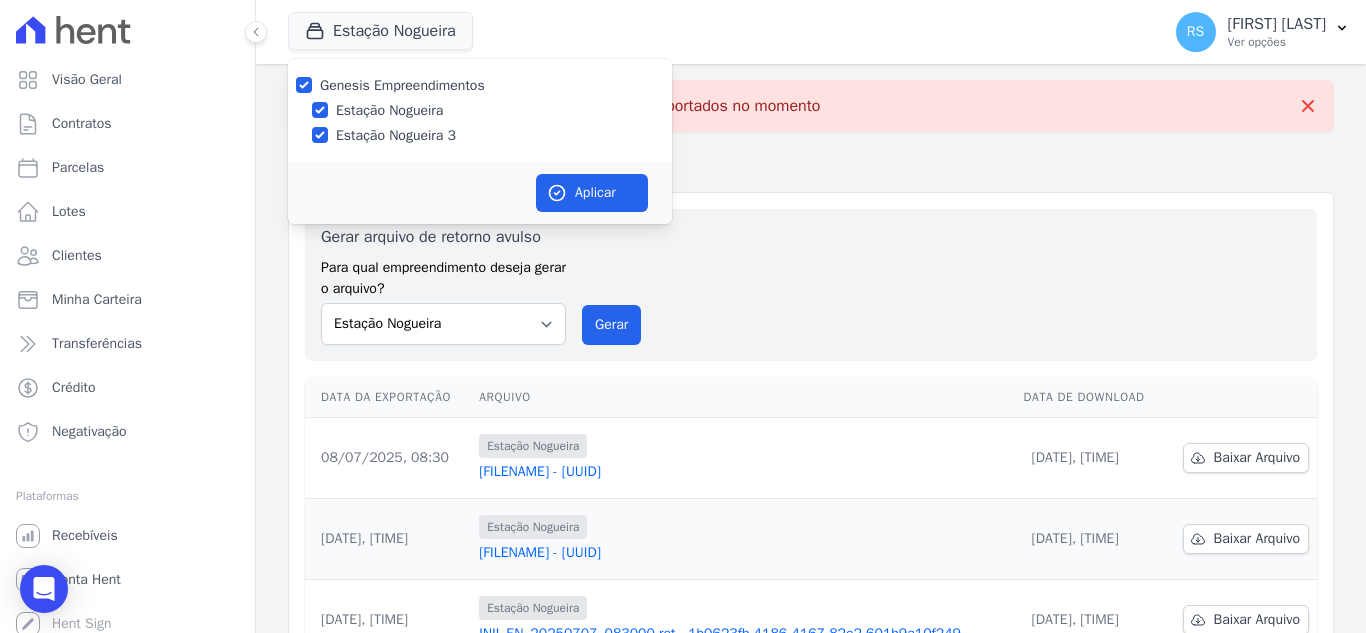 click on "Estação Nogueira" at bounding box center (389, 110) 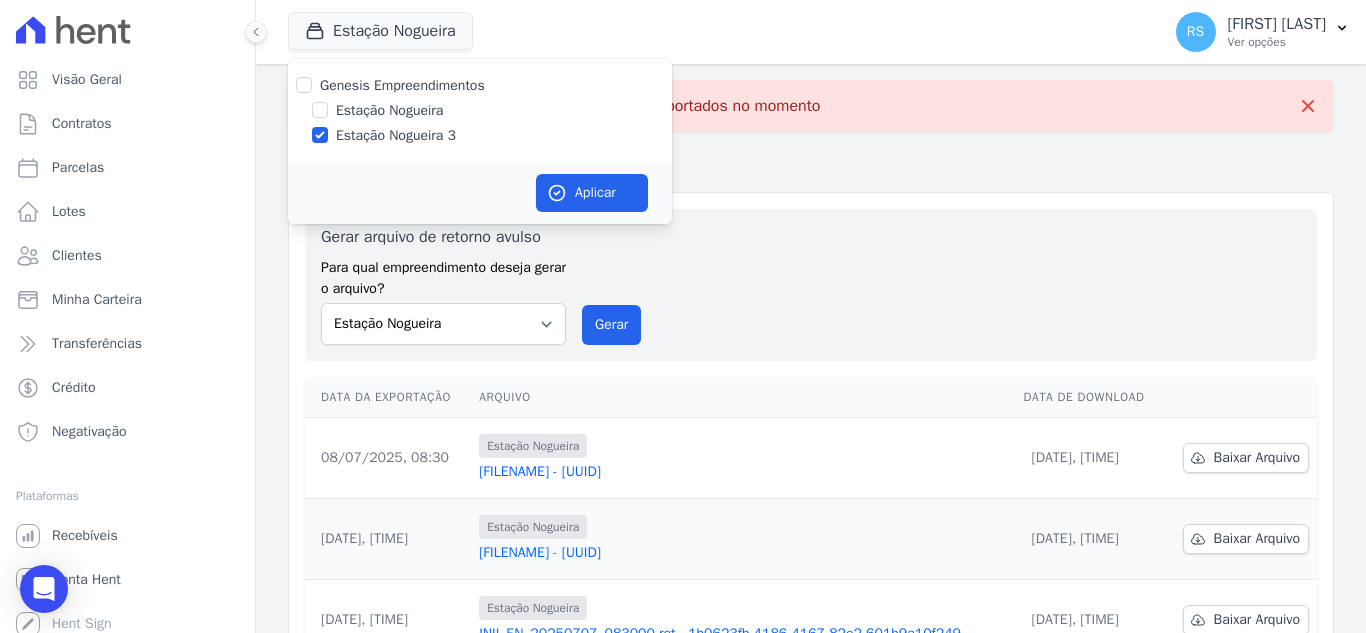 click on "Aplicar" at bounding box center [480, 193] 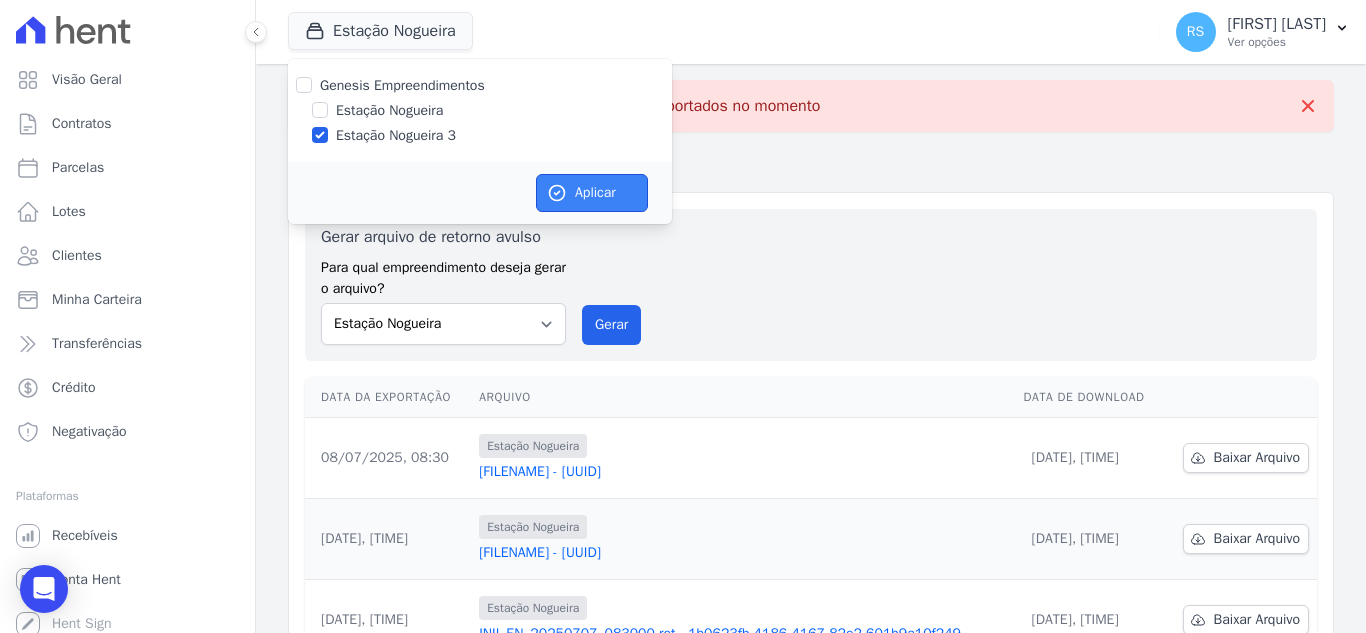click on "Aplicar" at bounding box center (592, 193) 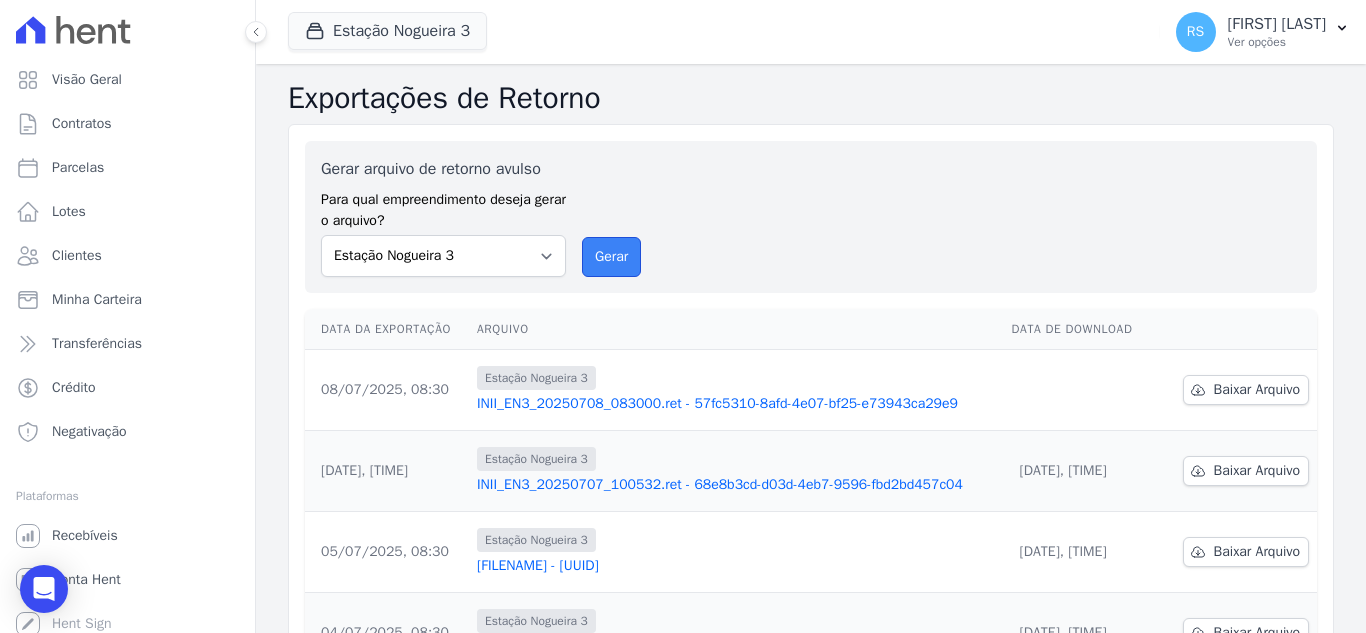 click on "Gerar" at bounding box center [611, 257] 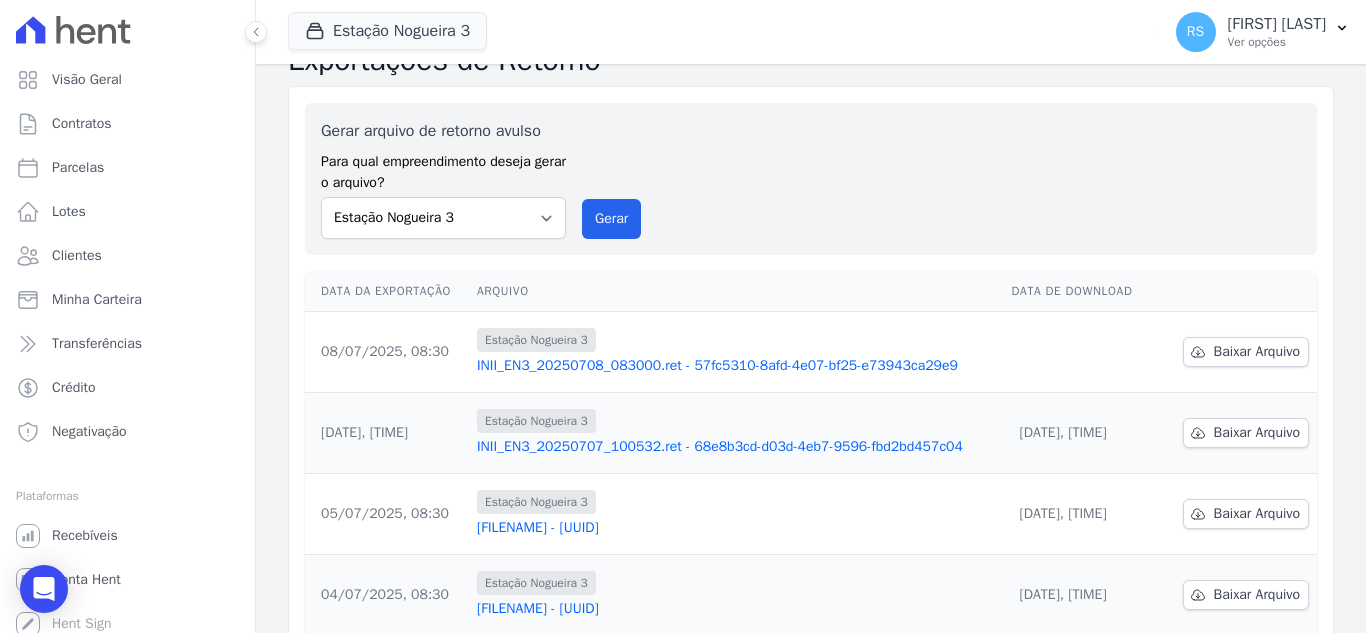 scroll, scrollTop: 100, scrollLeft: 0, axis: vertical 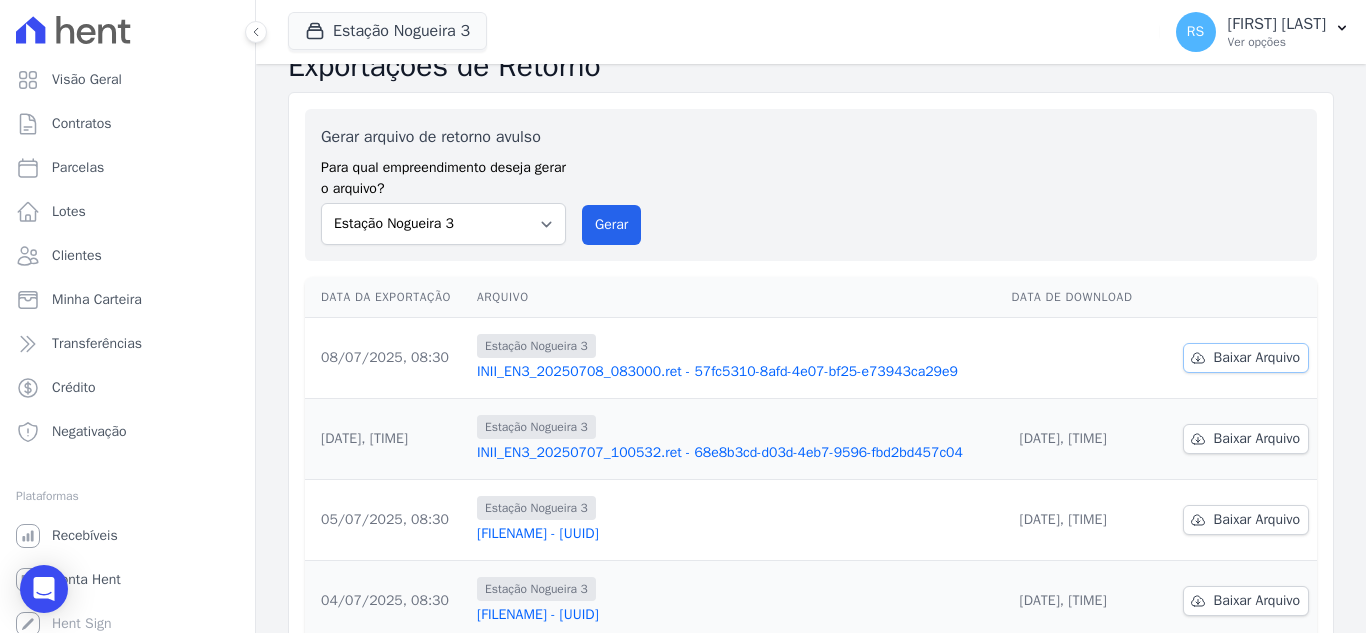 click on "Baixar Arquivo" at bounding box center [1257, 358] 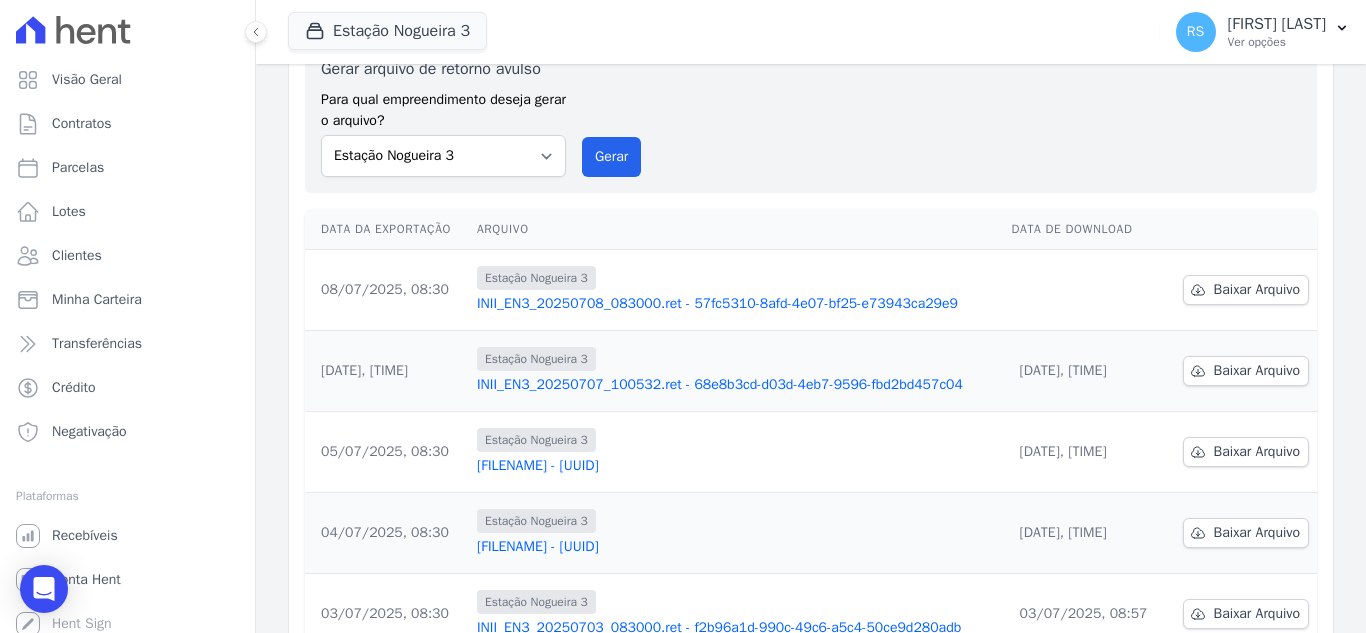 scroll, scrollTop: 32, scrollLeft: 0, axis: vertical 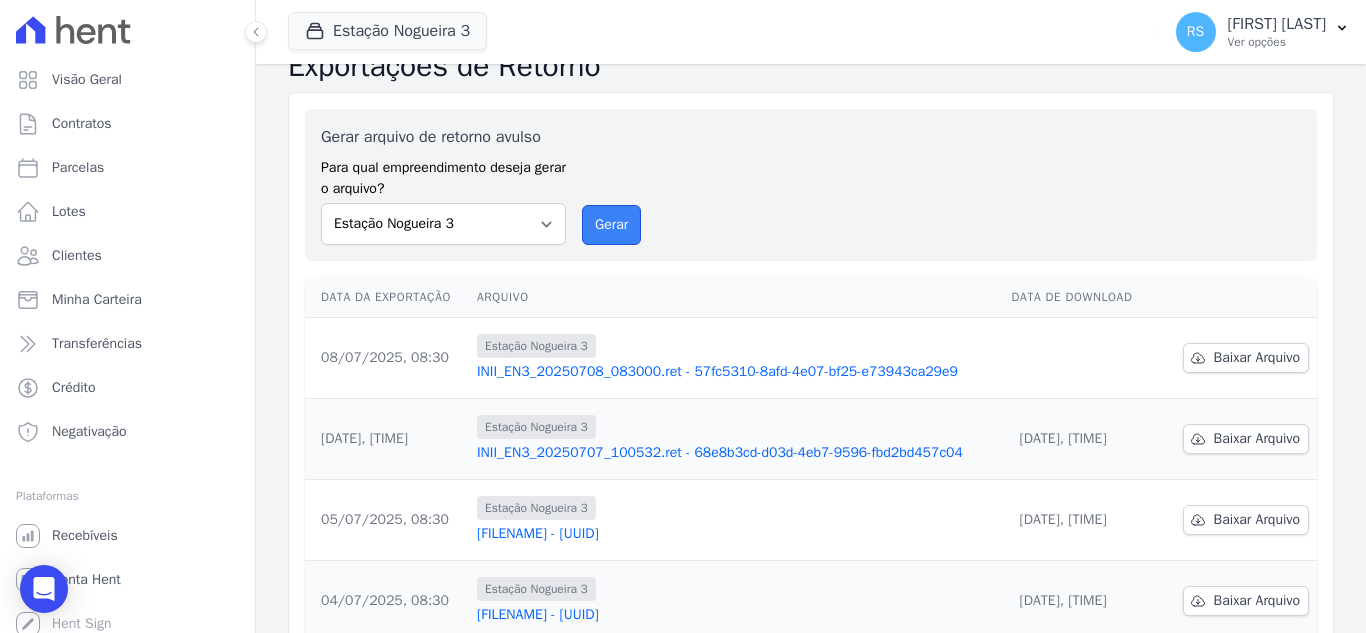 click on "Gerar" at bounding box center [611, 225] 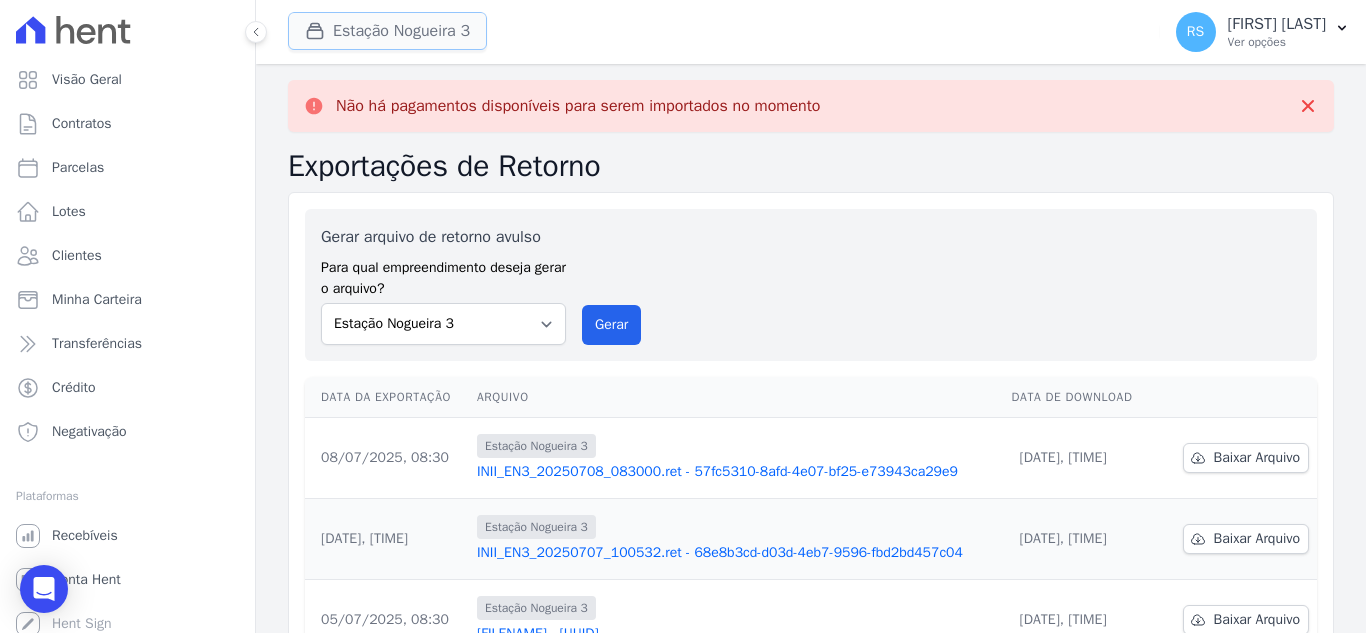 click on "Estação Nogueira 3" at bounding box center [387, 31] 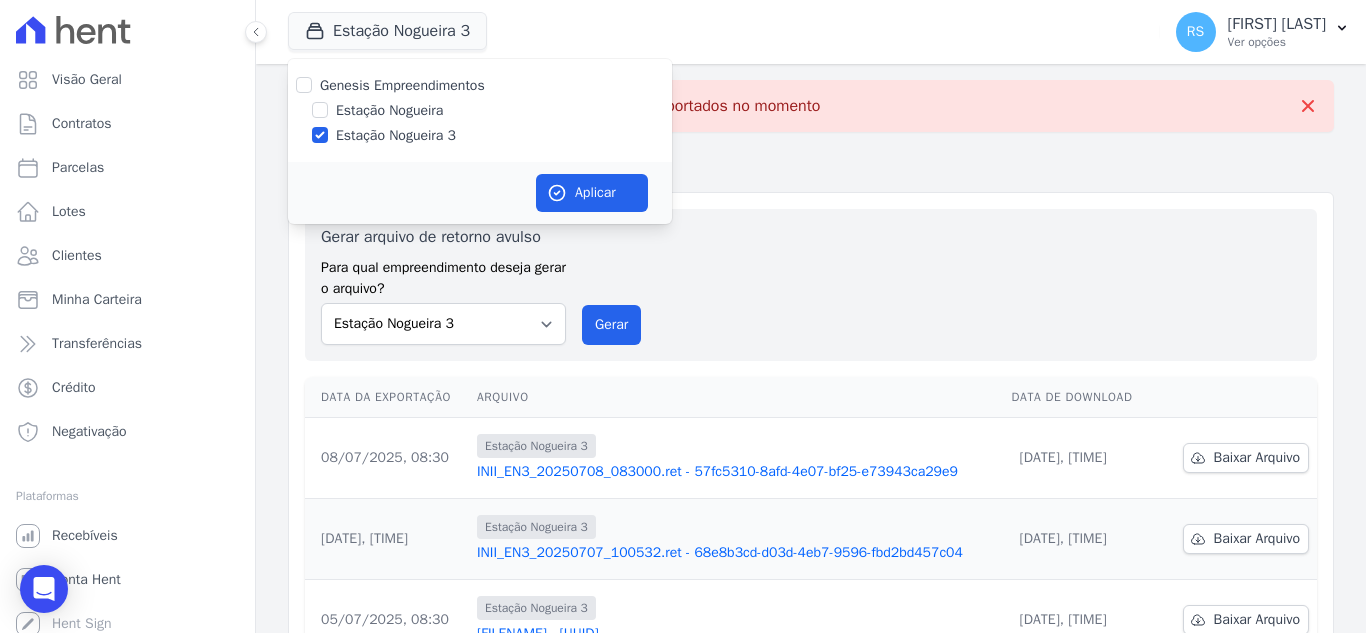 click on "Estação Nogueira" at bounding box center [389, 110] 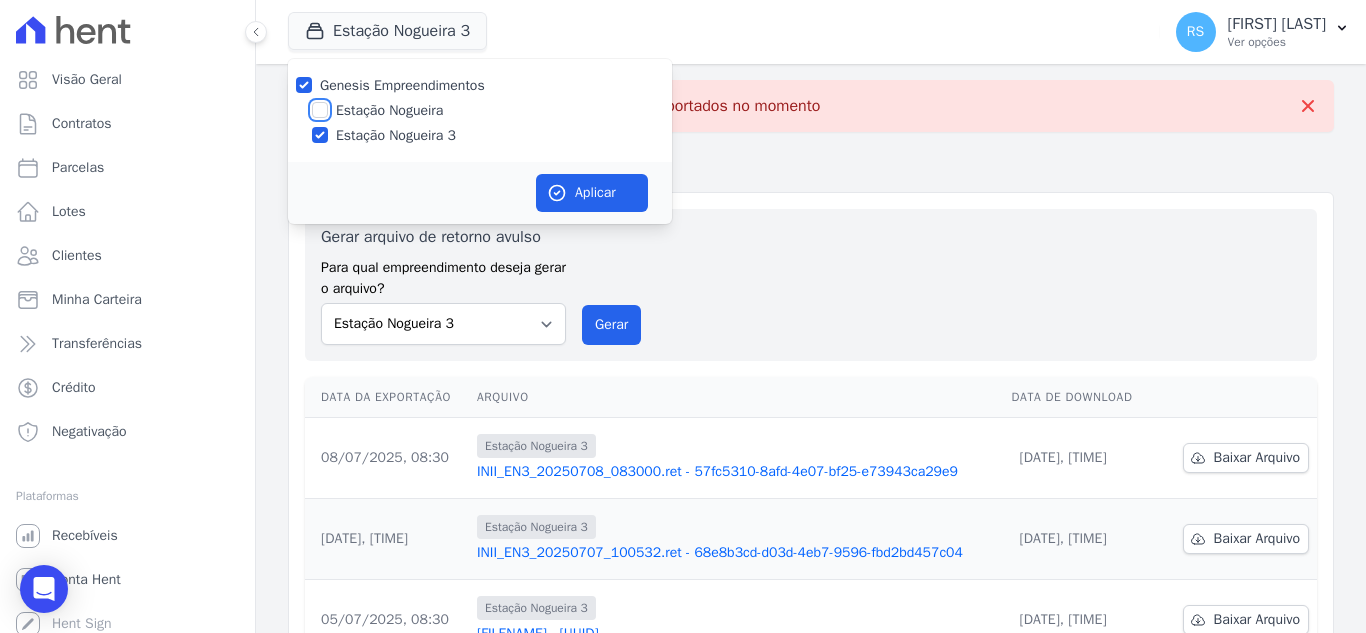 checkbox on "true" 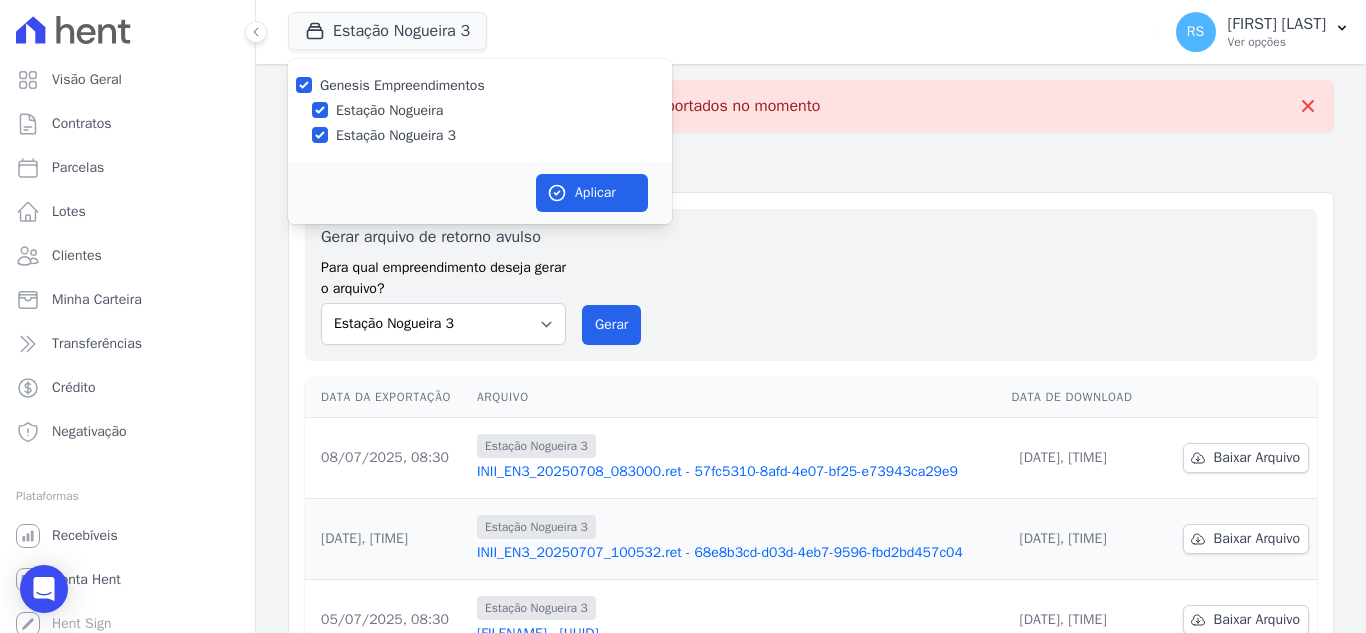 click on "Estação Nogueira 3" at bounding box center [396, 135] 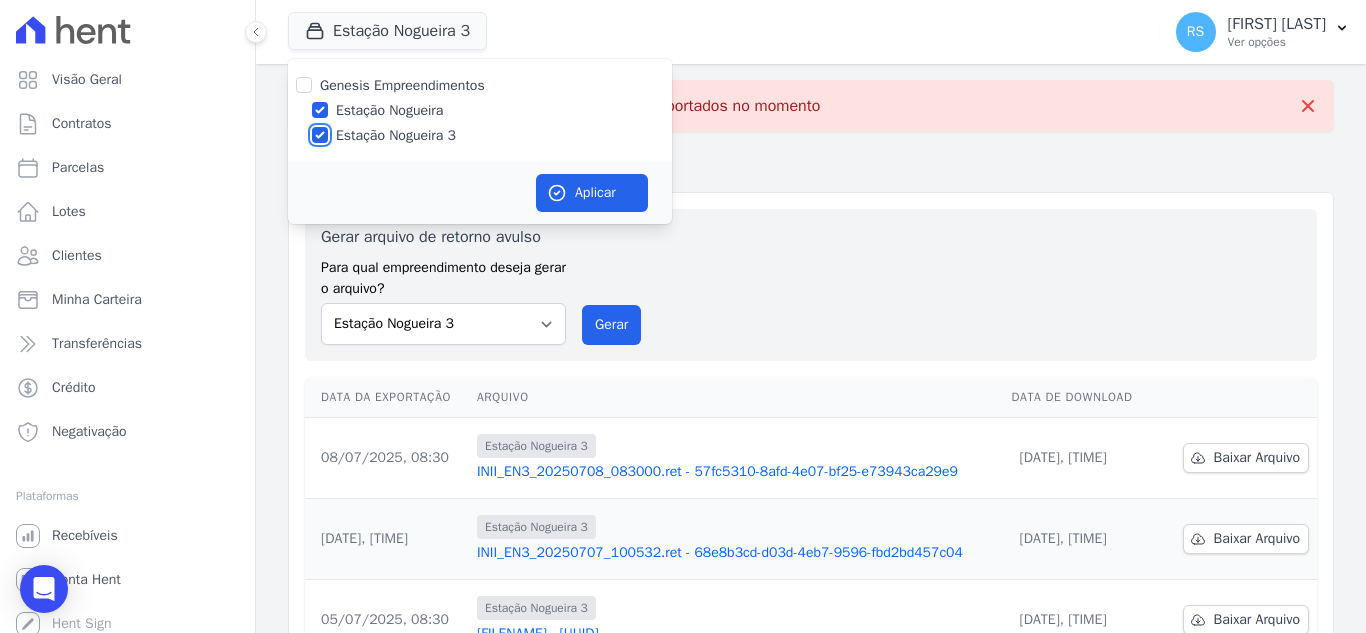 checkbox on "false" 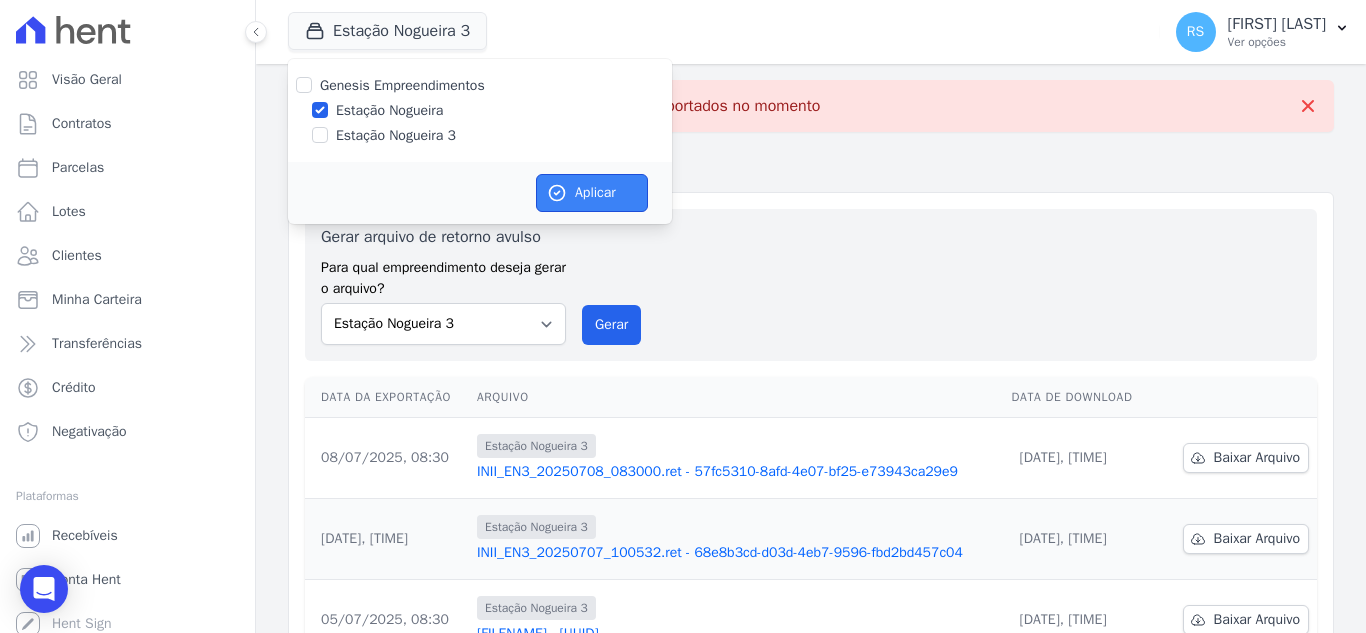 click on "Aplicar" at bounding box center (592, 193) 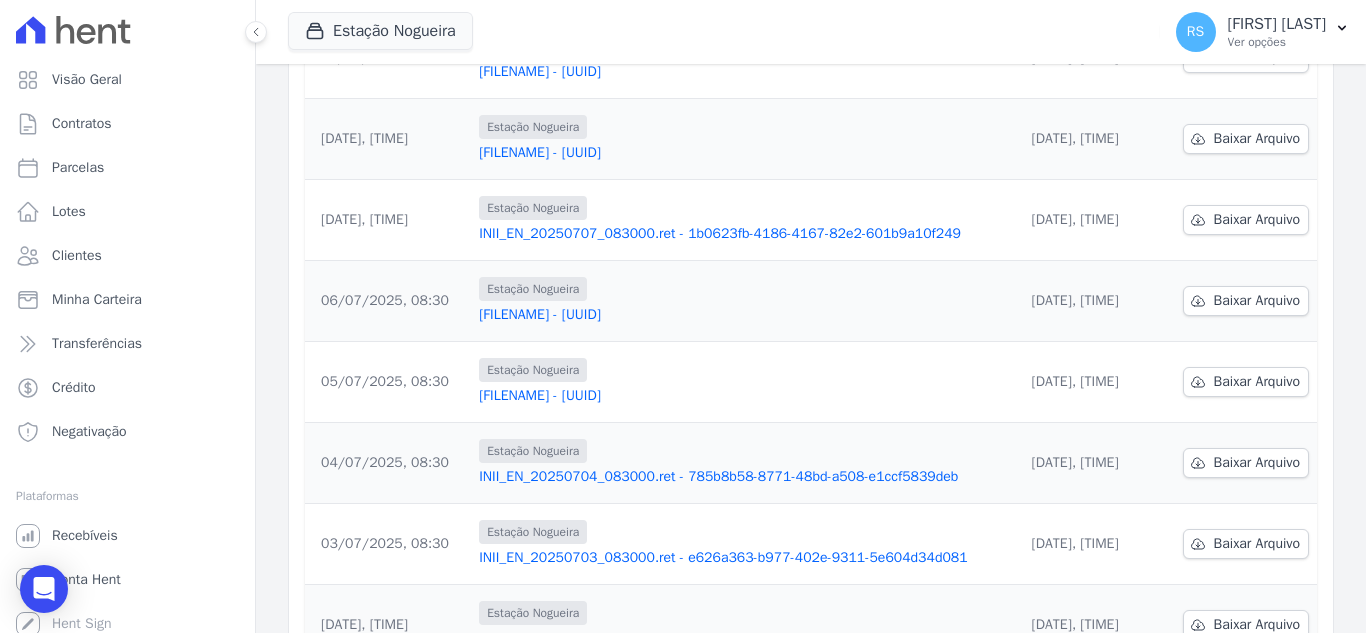 scroll, scrollTop: 0, scrollLeft: 0, axis: both 